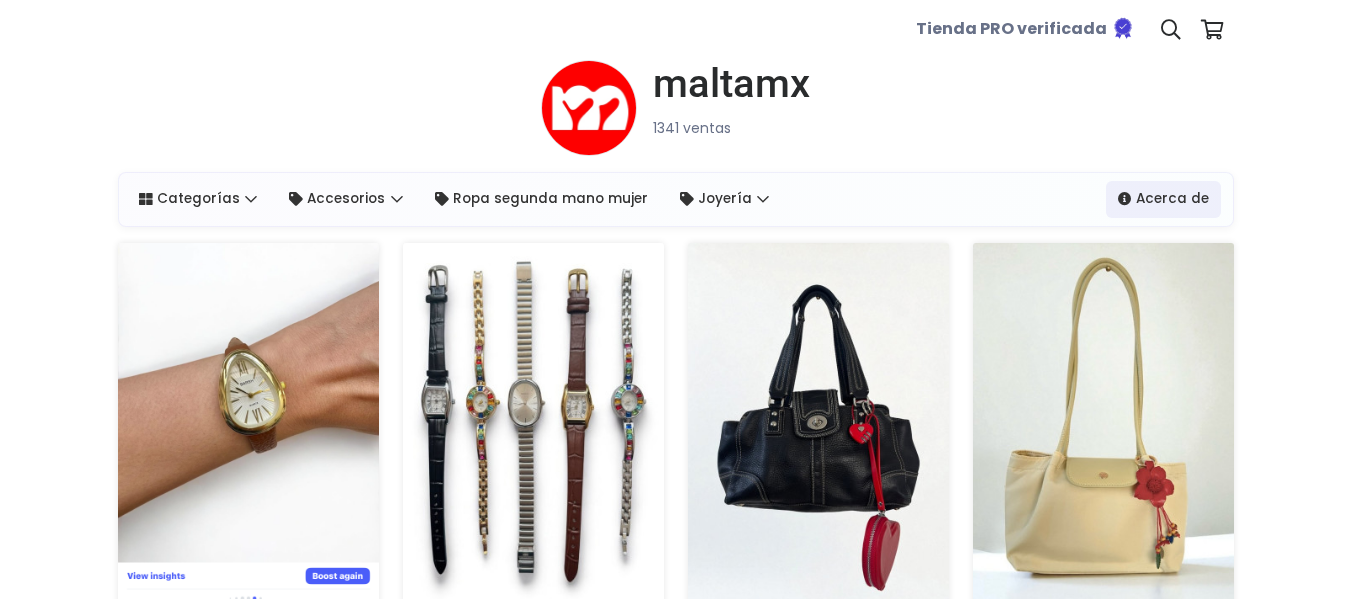 scroll, scrollTop: 0, scrollLeft: 0, axis: both 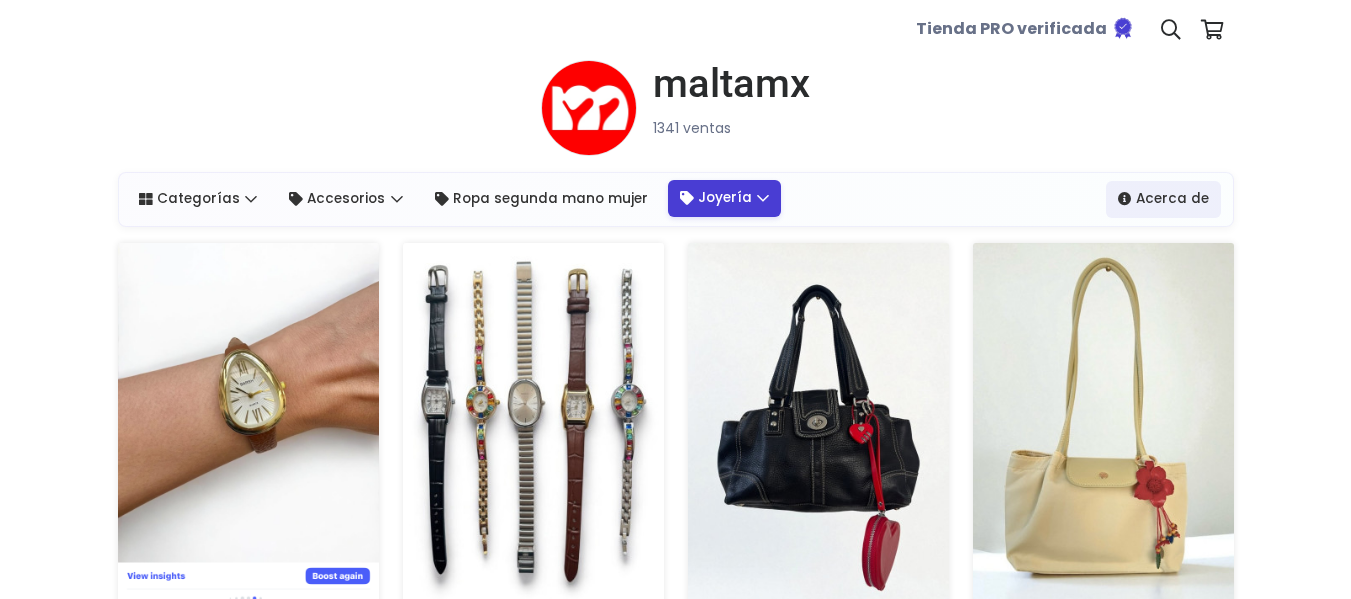 click on "Joyería" at bounding box center (725, 198) 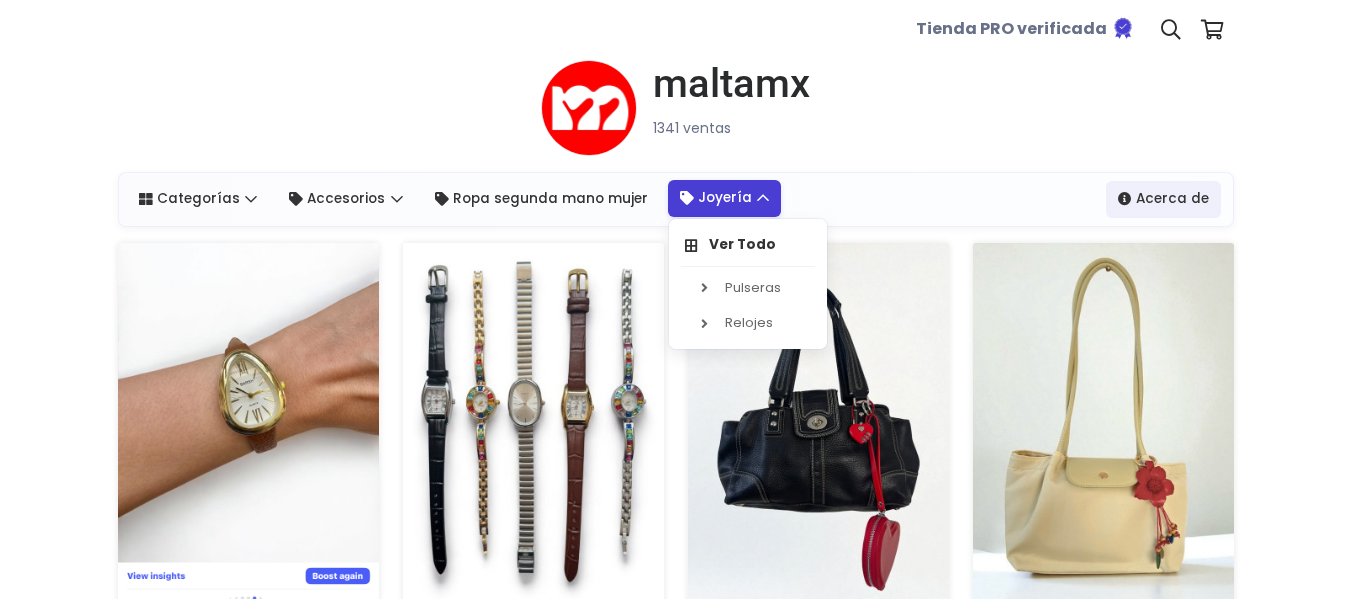 click on "Joyería" at bounding box center [725, 198] 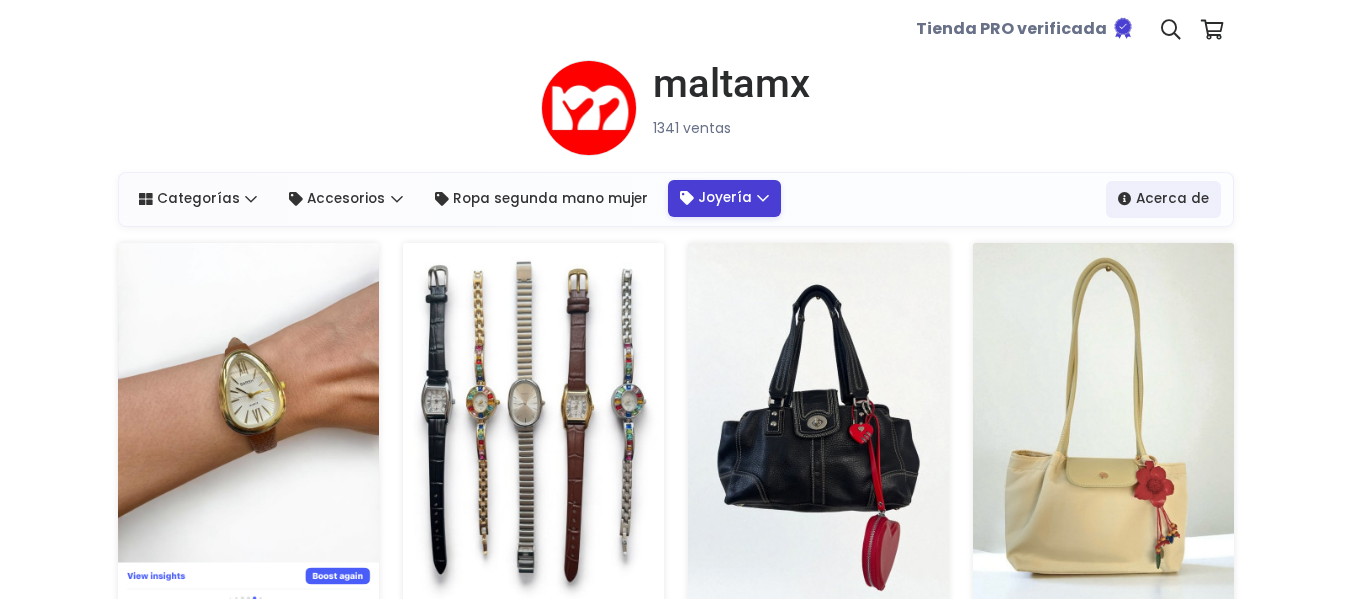 click on "Joyería" at bounding box center [725, 198] 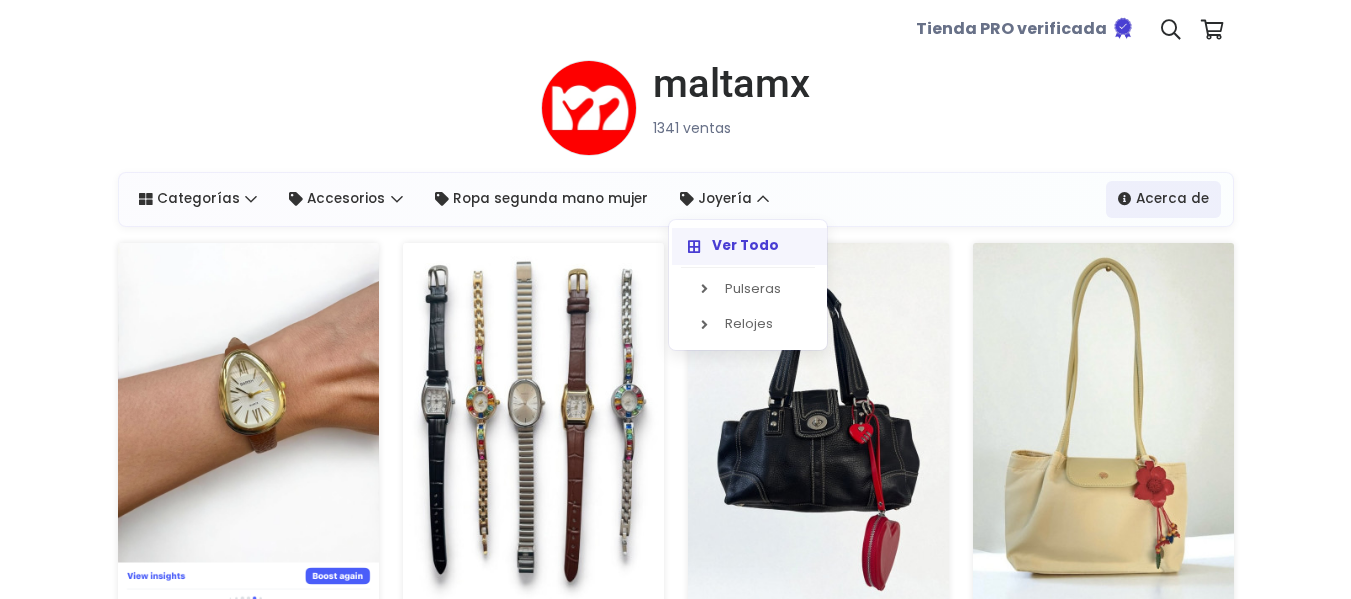click on "Ver Todo" at bounding box center (745, 245) 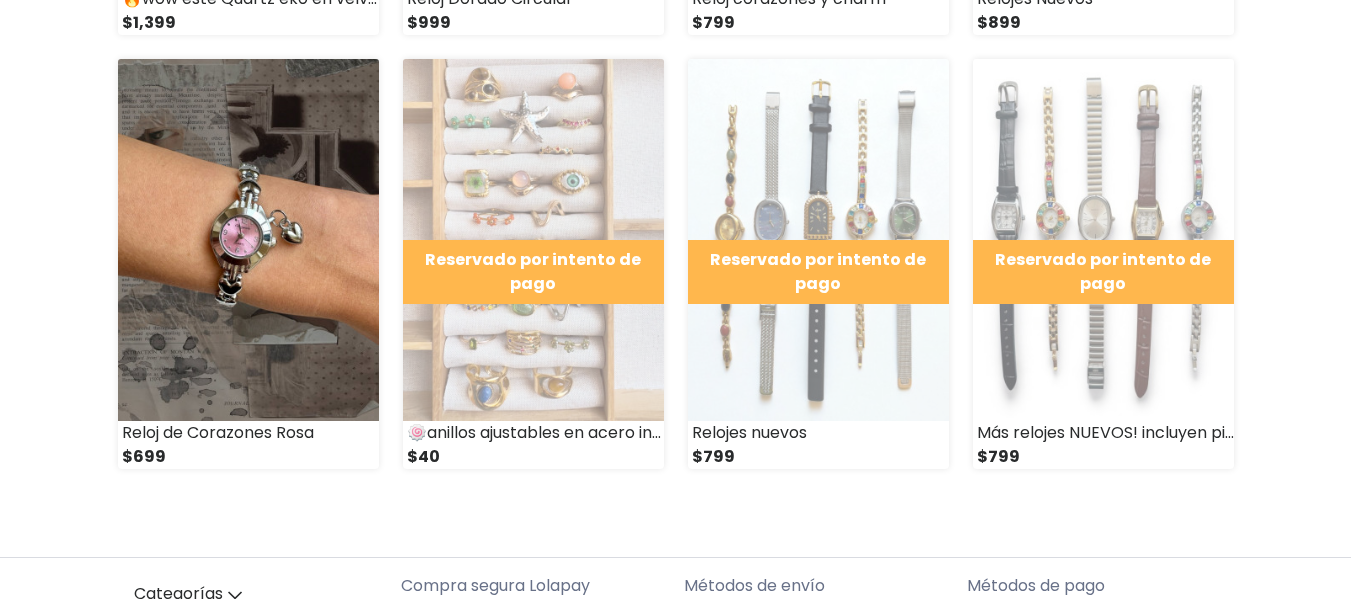 scroll, scrollTop: 1543, scrollLeft: 0, axis: vertical 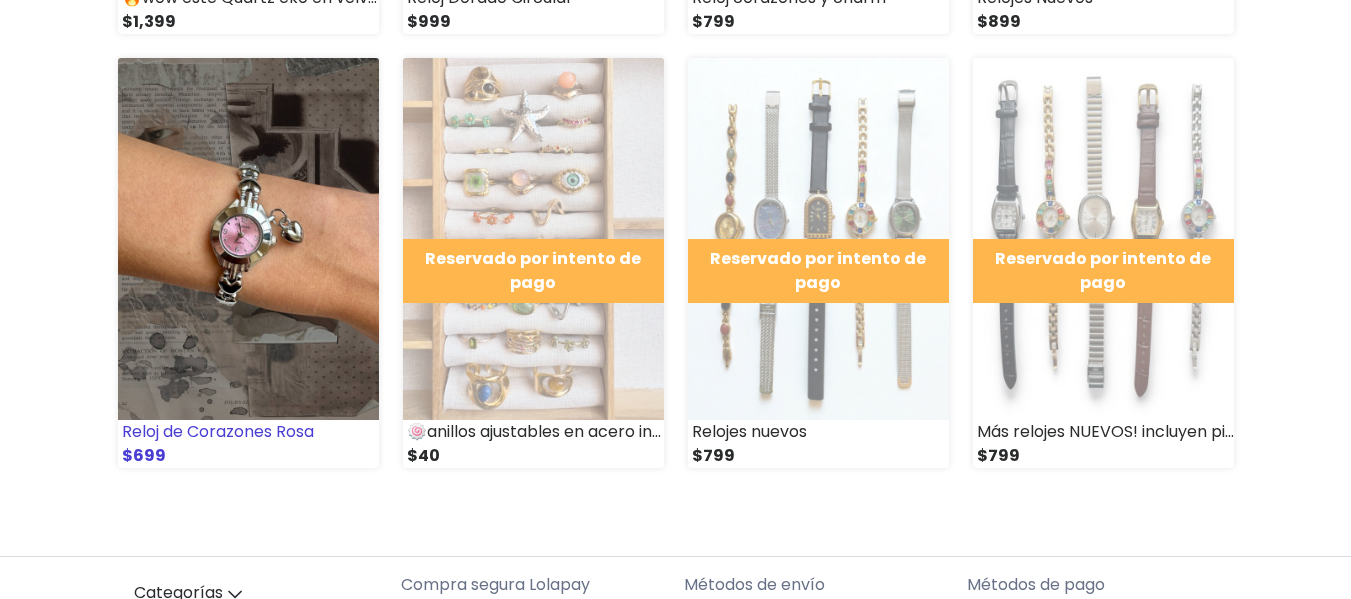 click at bounding box center [248, 239] 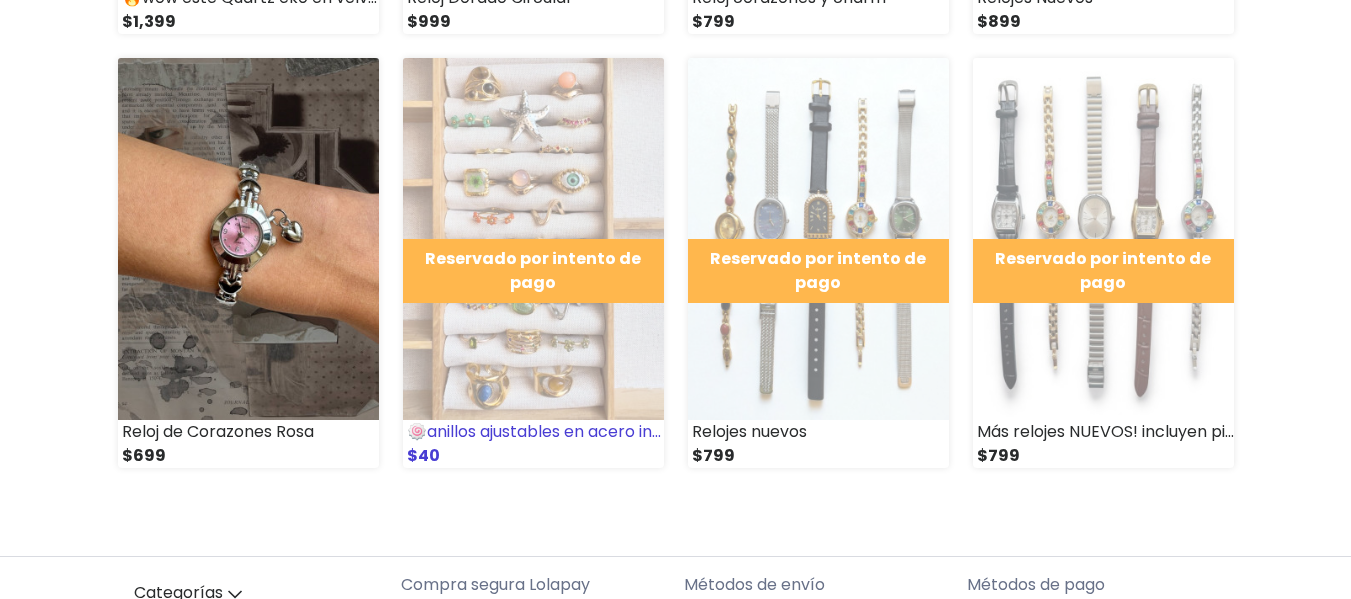 click at bounding box center [533, 239] 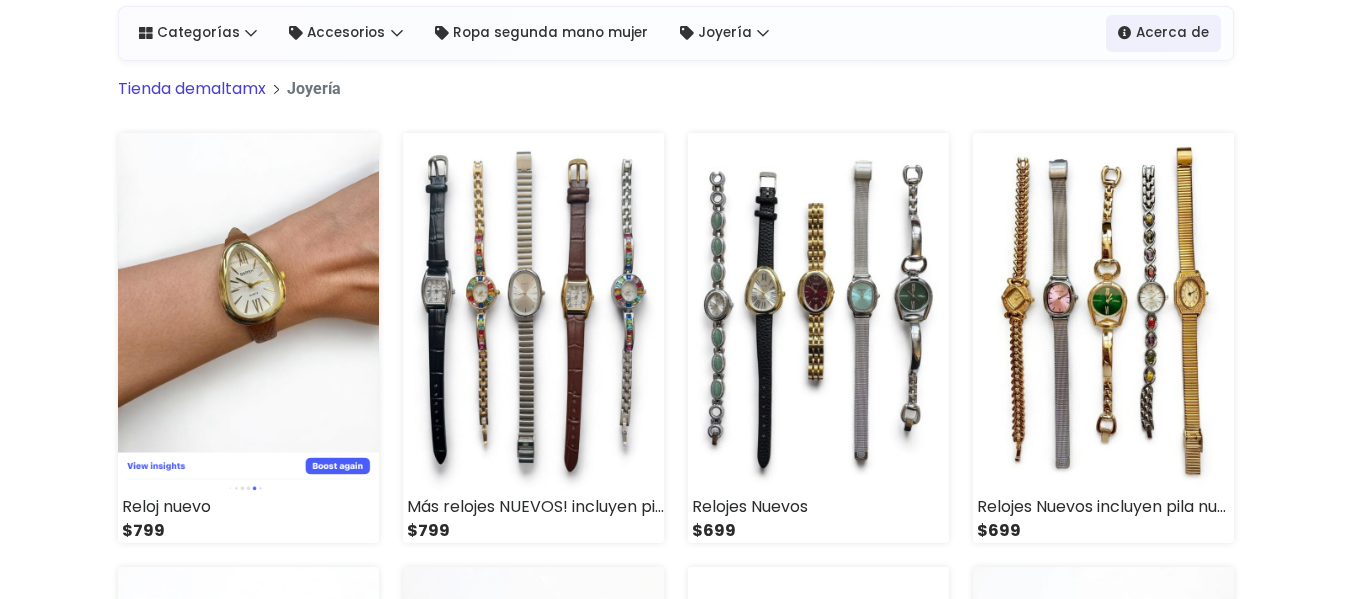 scroll, scrollTop: 0, scrollLeft: 0, axis: both 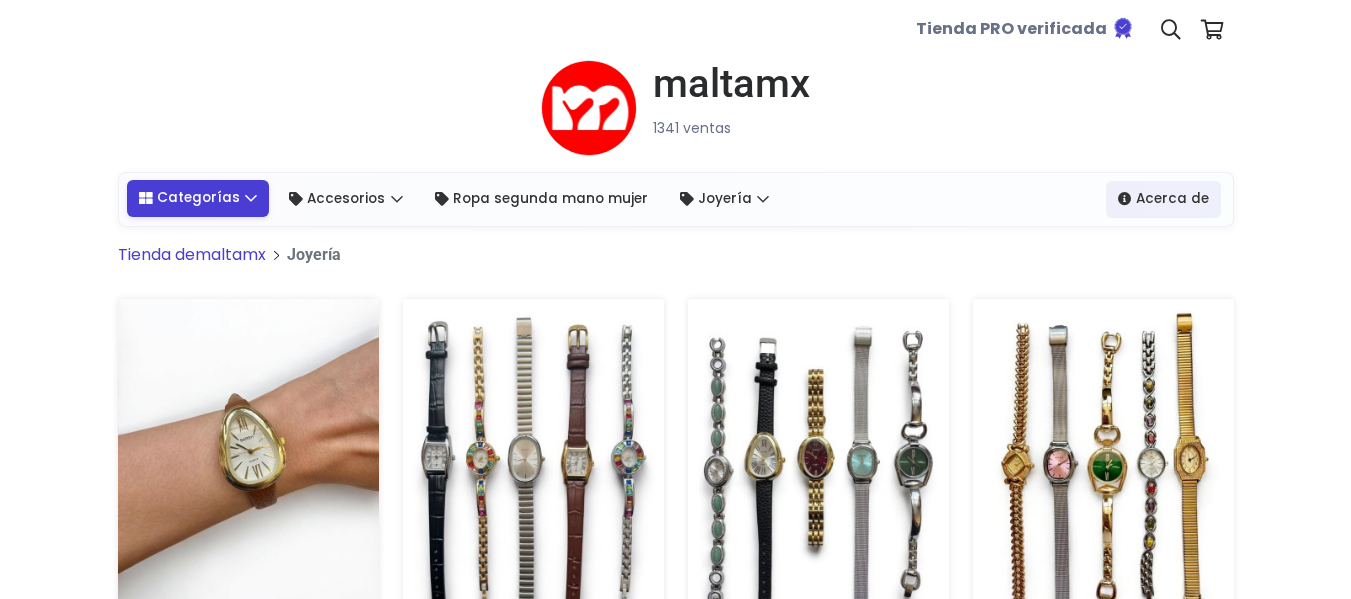 click on "Categorías" at bounding box center (198, 198) 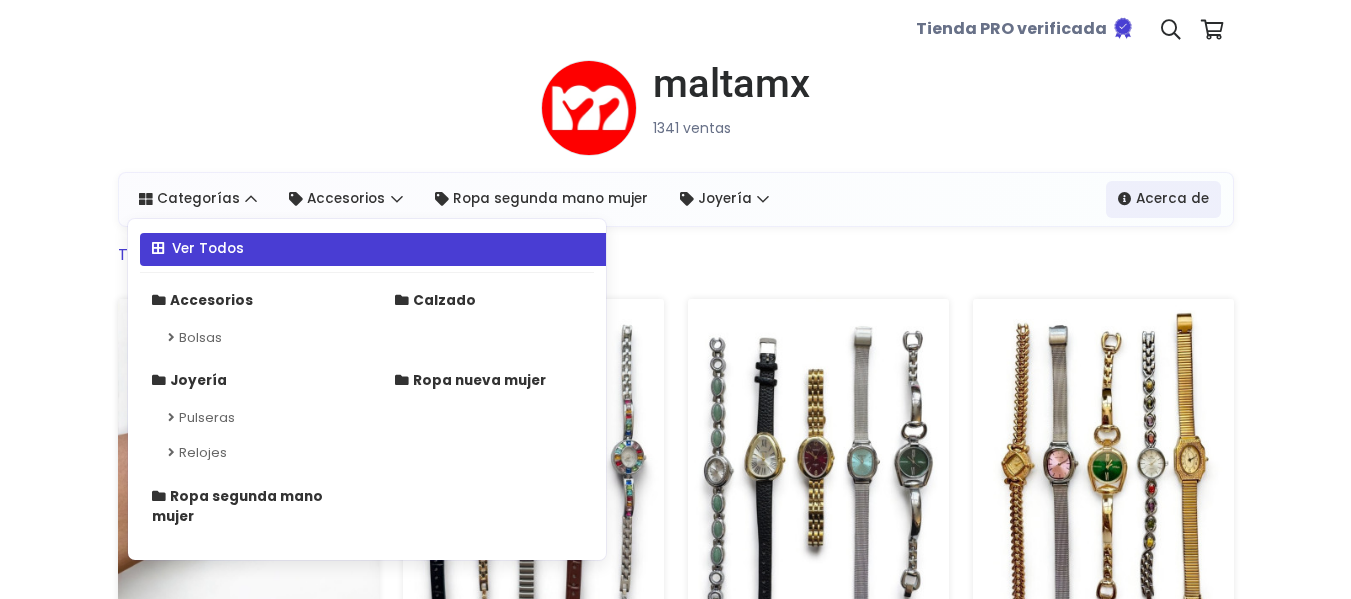 click on "Ver Todos" at bounding box center (379, 249) 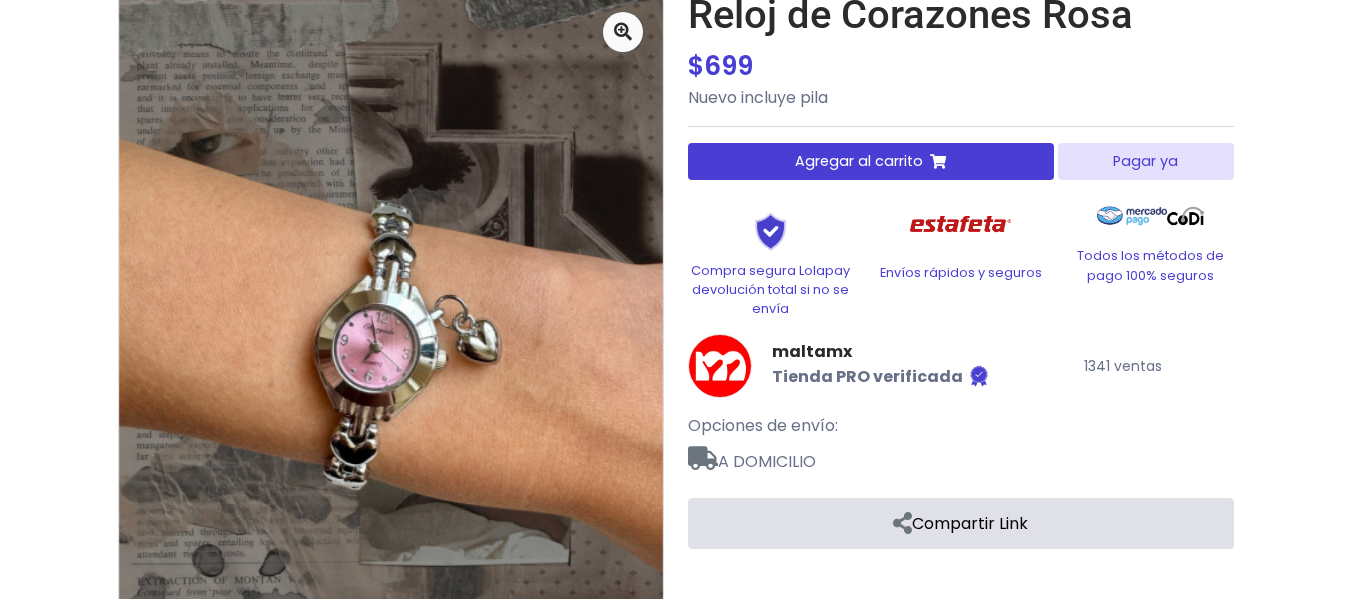 scroll, scrollTop: 155, scrollLeft: 0, axis: vertical 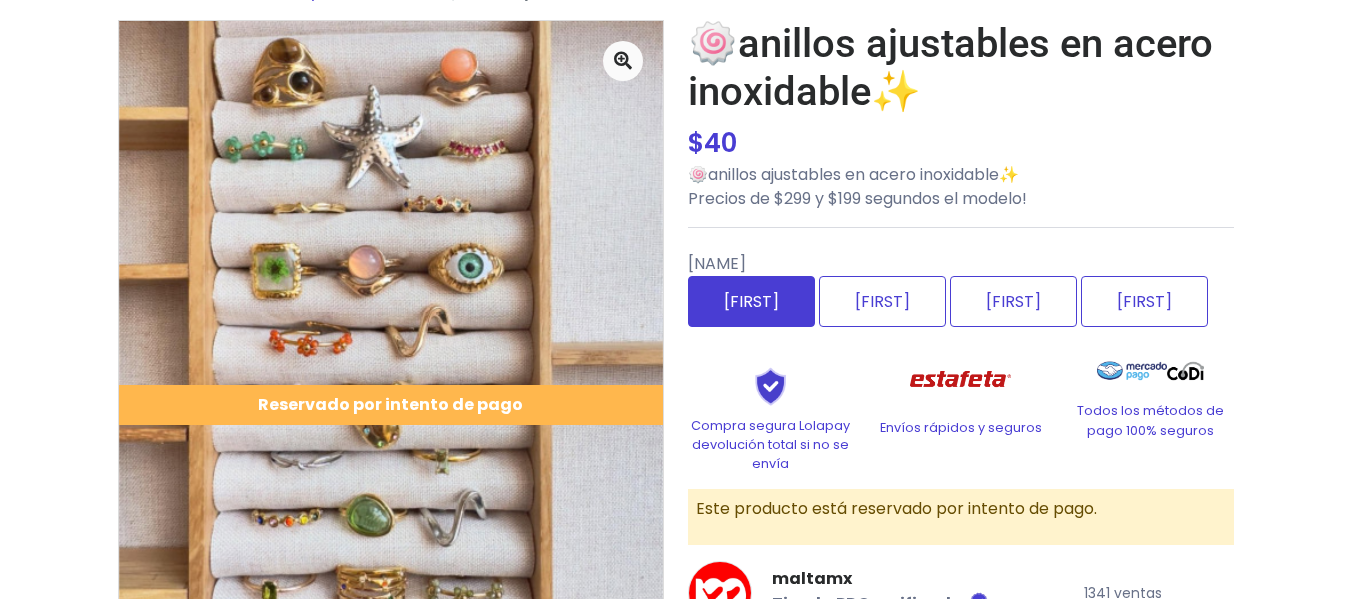 click on "[FIRST]" at bounding box center (751, 301) 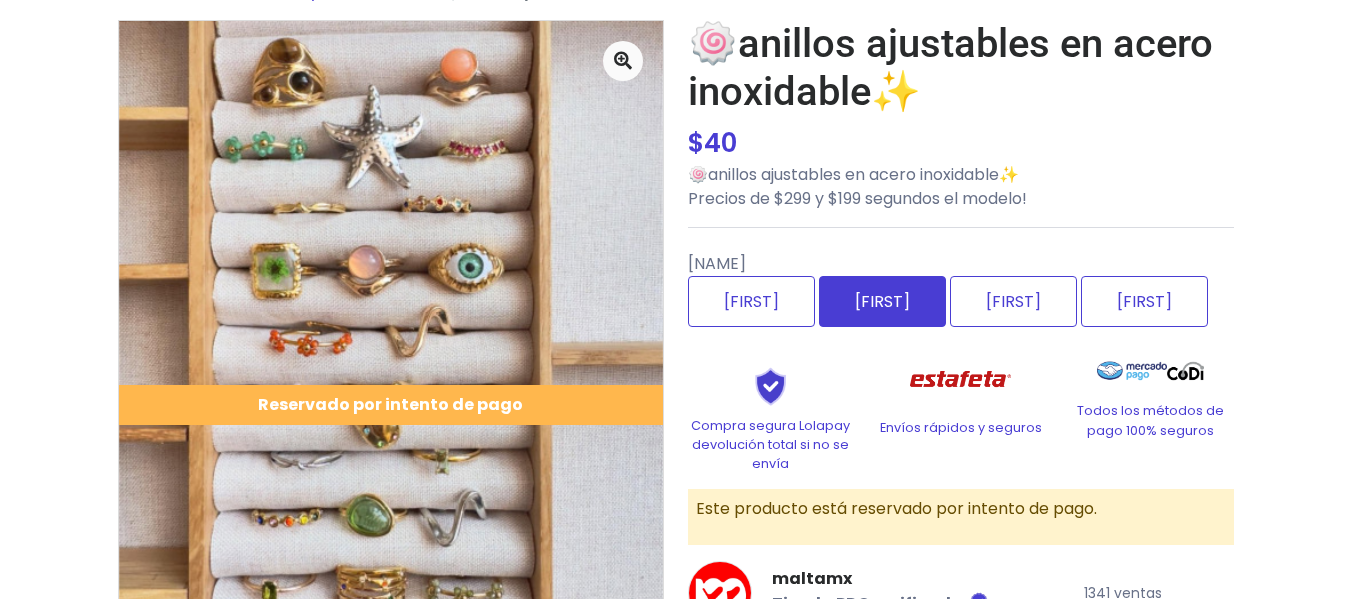 click on "VIV" at bounding box center [882, 301] 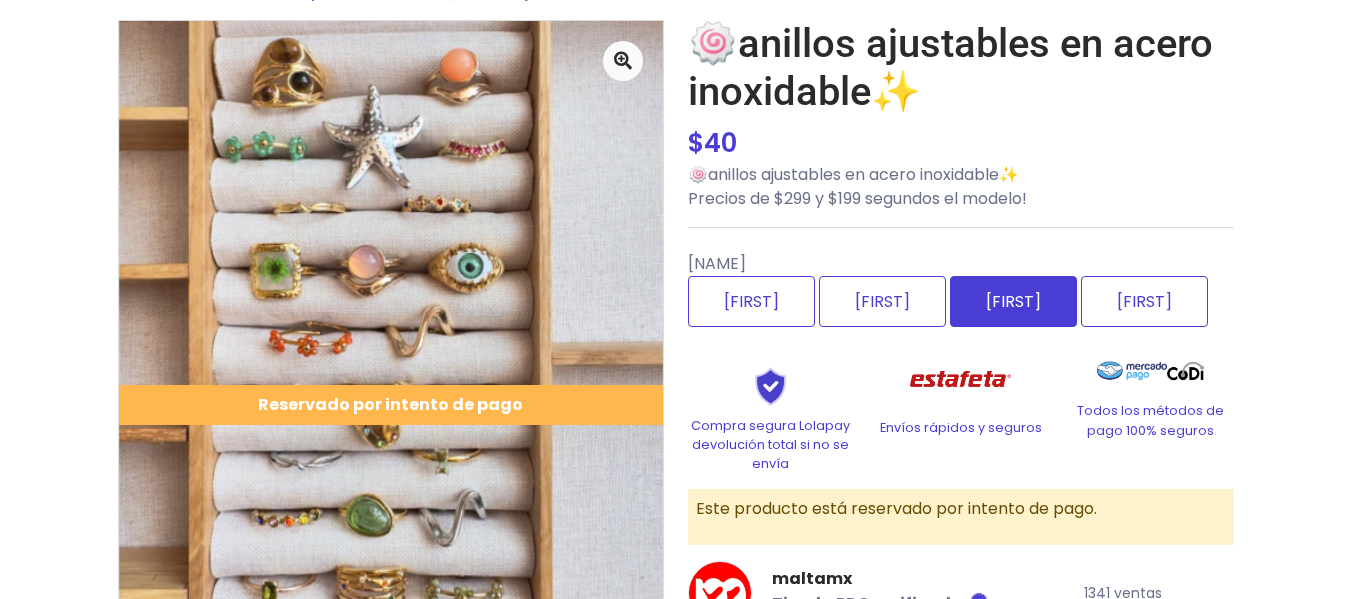 click on "NATALIA" at bounding box center (1013, 301) 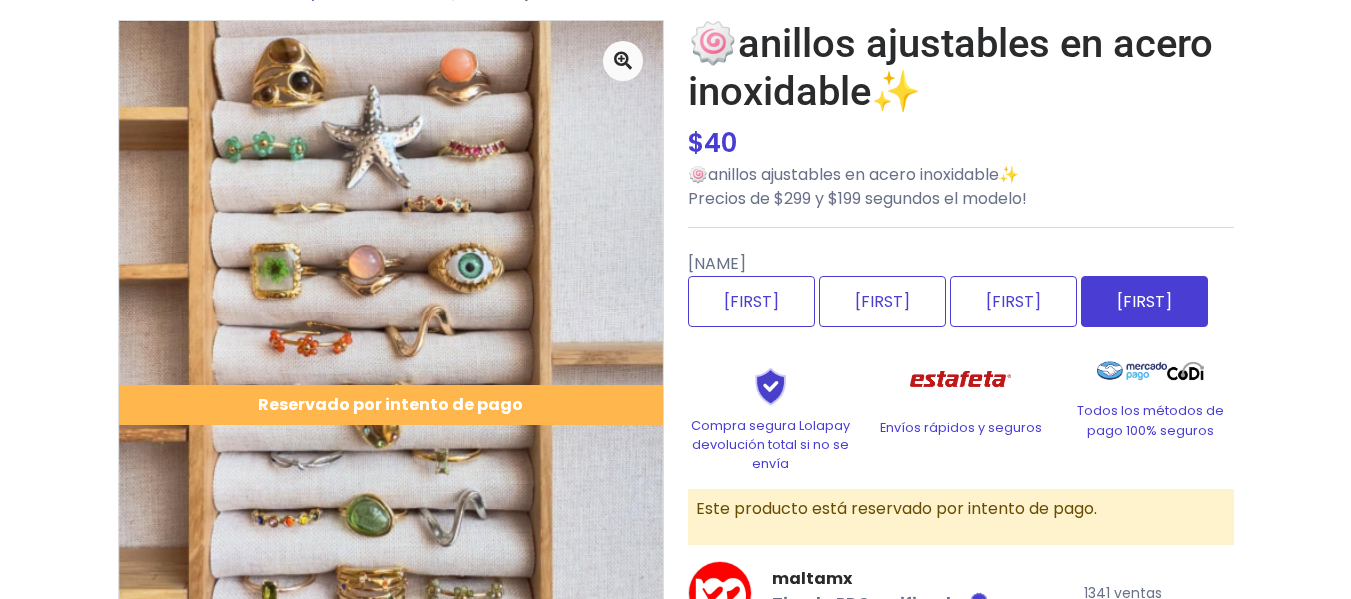 click on "LIZBETH" at bounding box center [1144, 301] 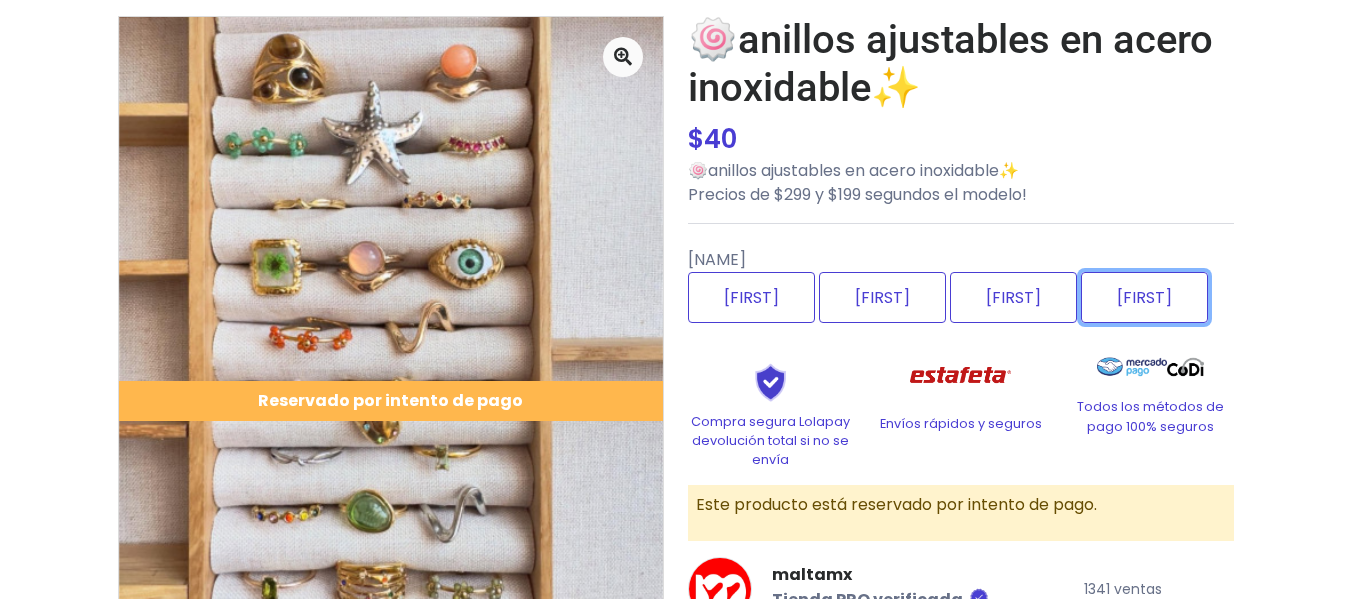 scroll, scrollTop: 128, scrollLeft: 0, axis: vertical 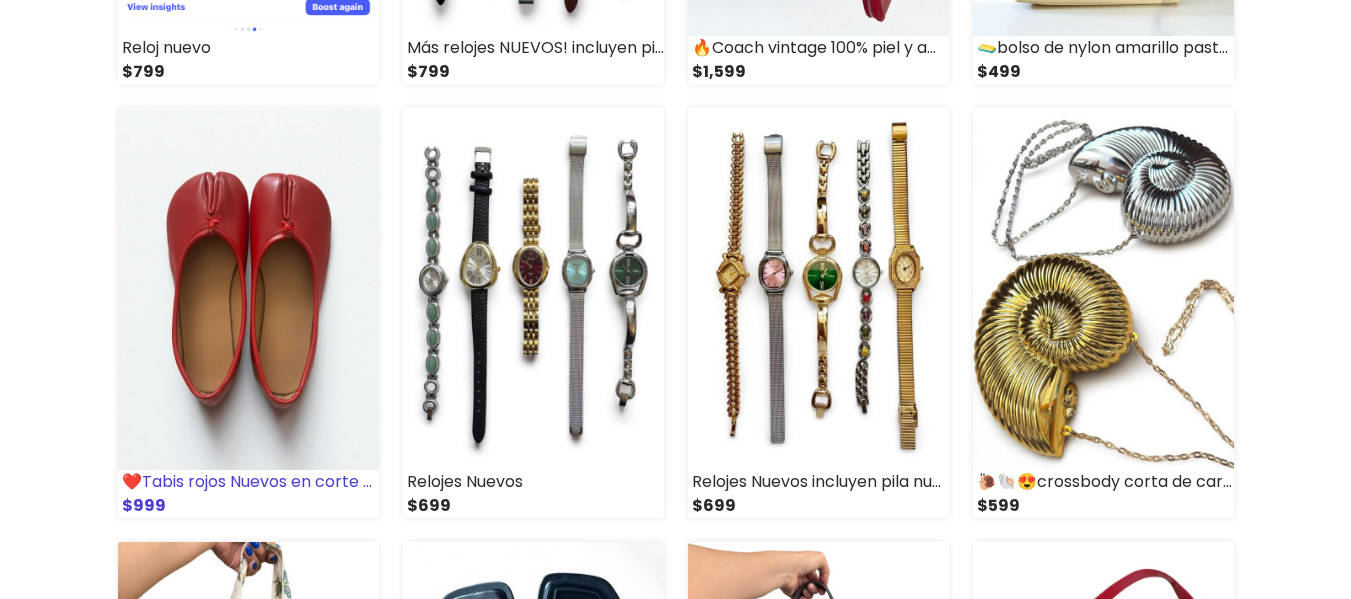 click at bounding box center (248, 289) 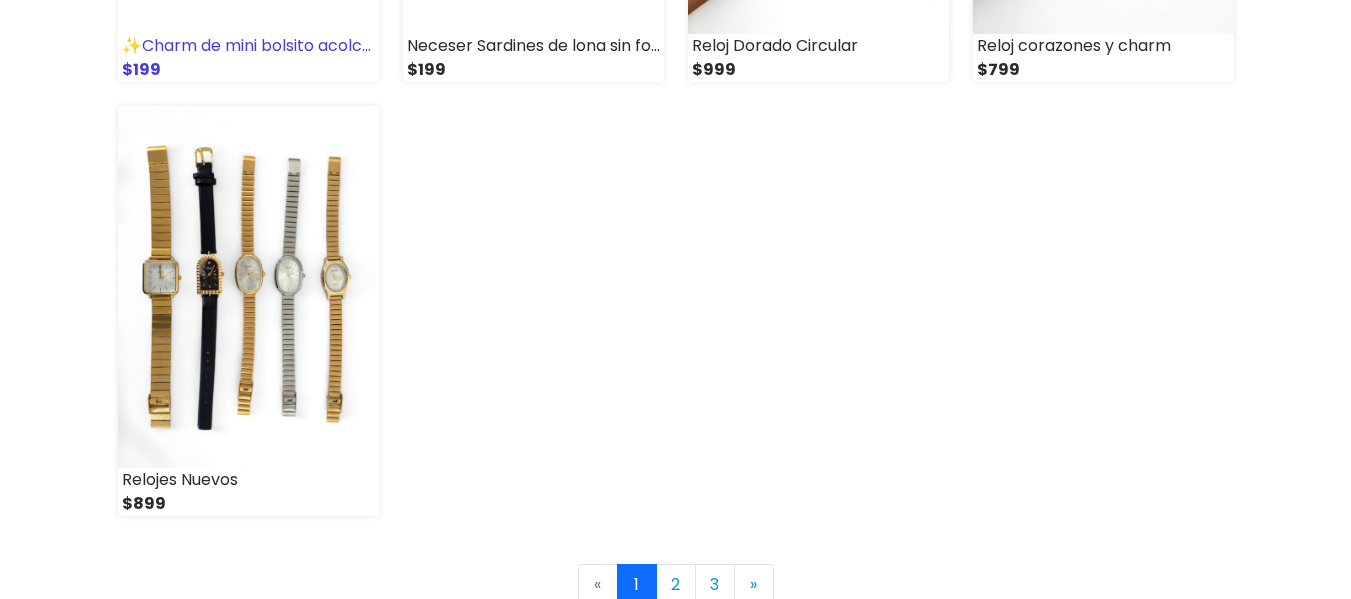 scroll, scrollTop: 3035, scrollLeft: 0, axis: vertical 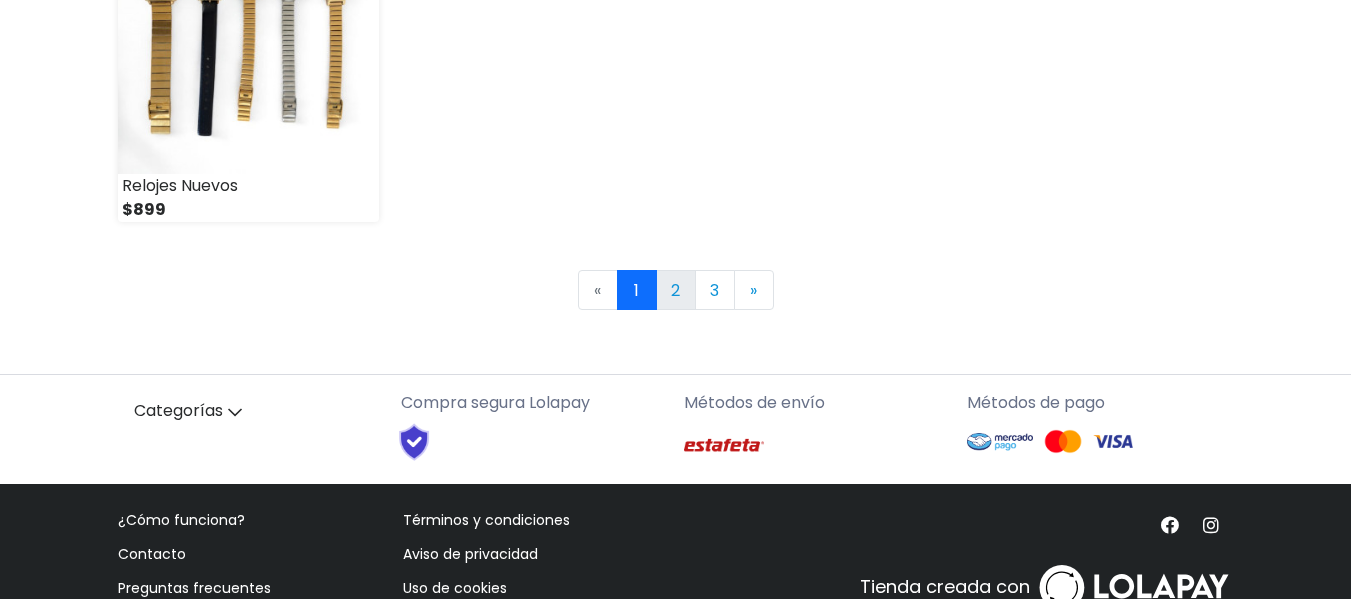 click on "2" at bounding box center (676, 290) 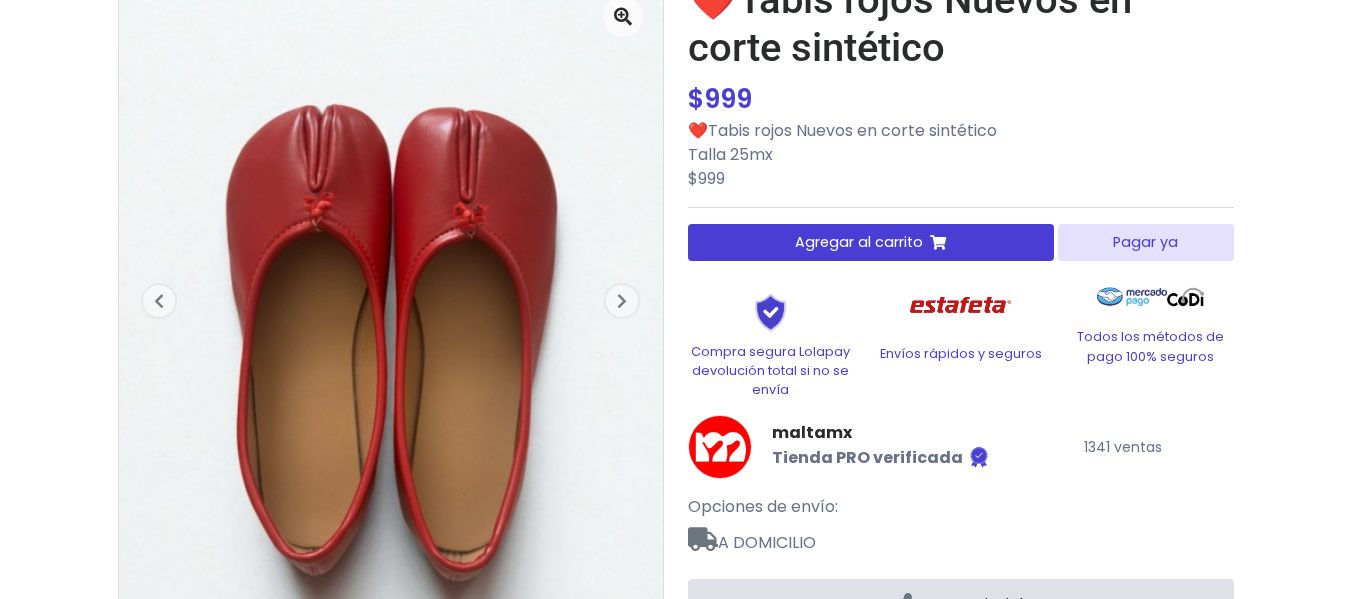 scroll, scrollTop: 172, scrollLeft: 0, axis: vertical 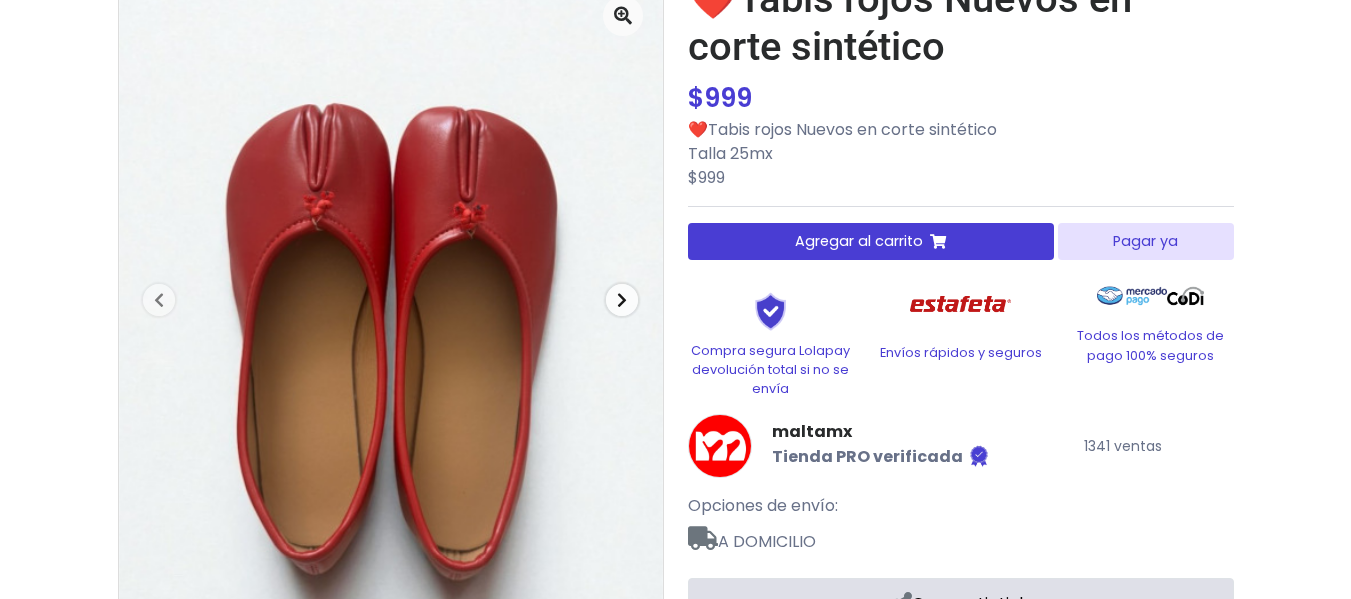 click at bounding box center [622, 300] 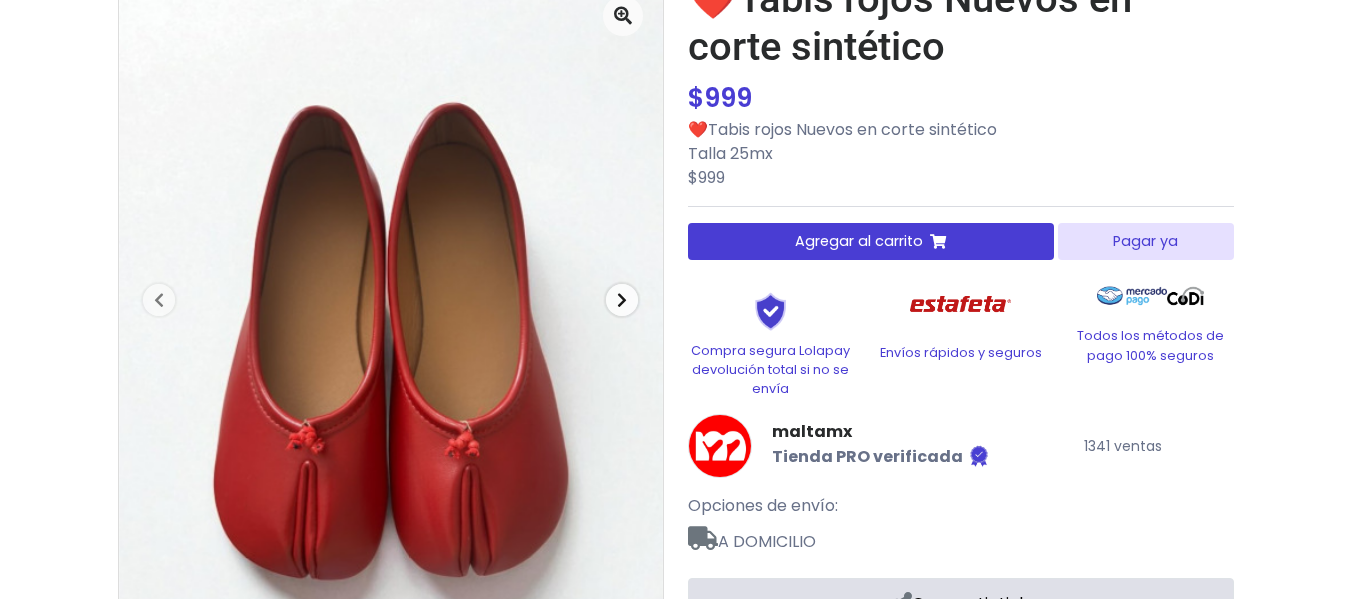 click at bounding box center (622, 300) 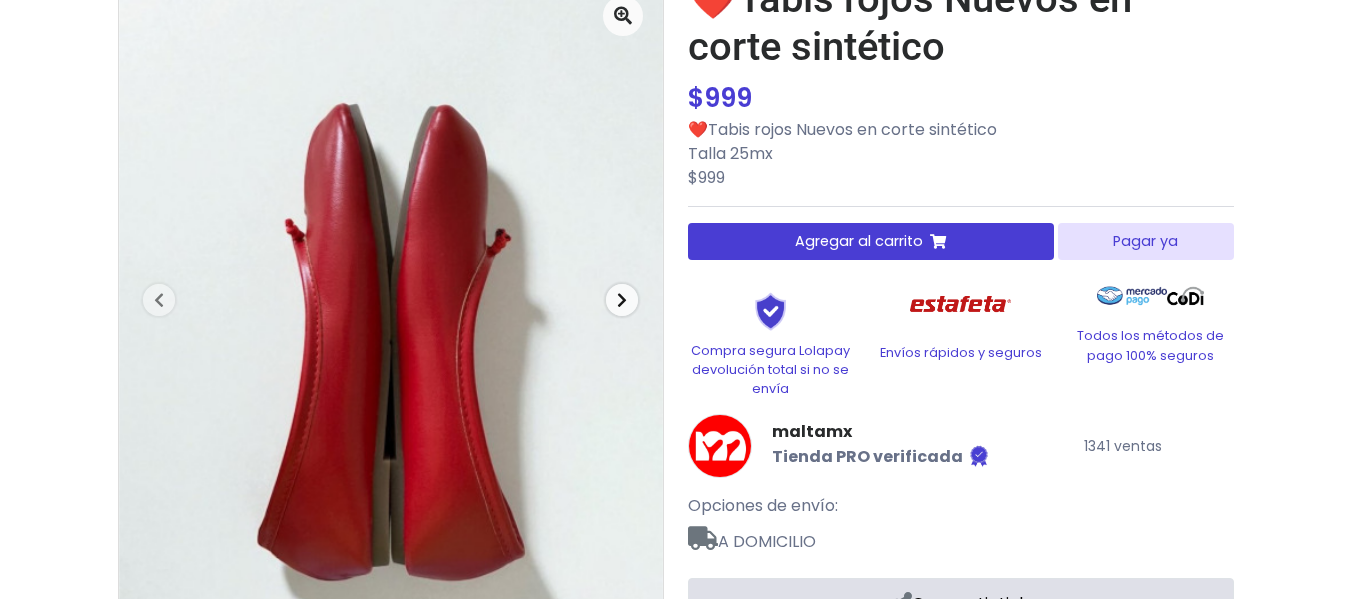 click at bounding box center [622, 300] 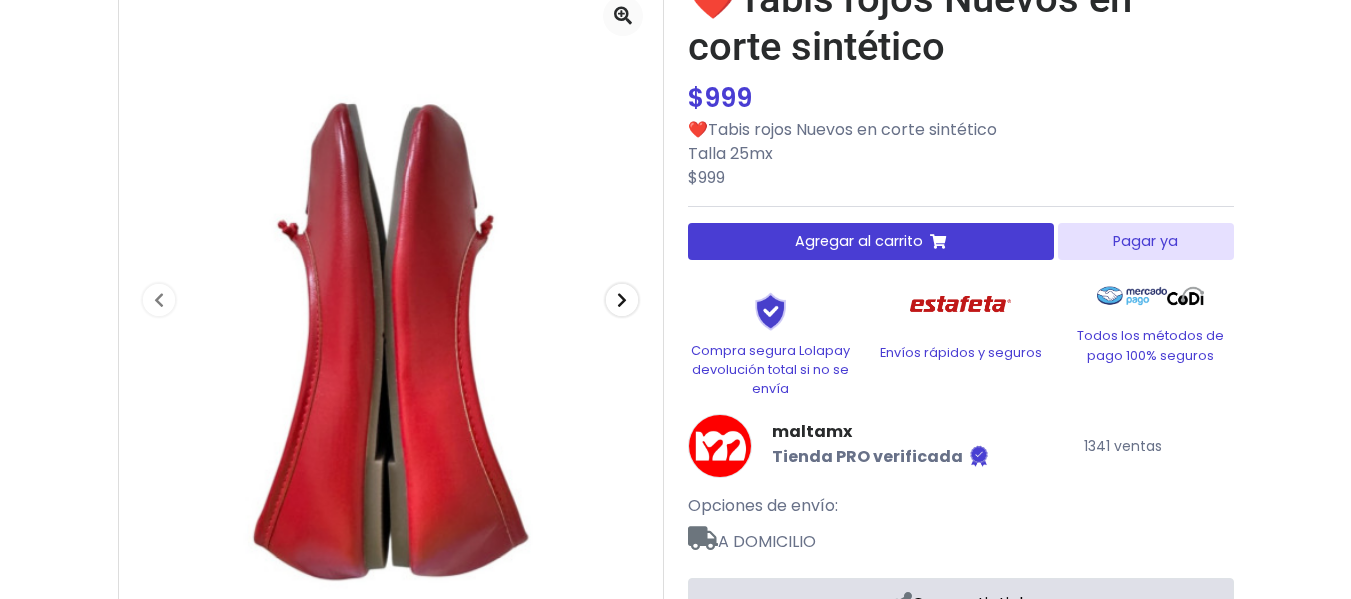 click at bounding box center [622, 300] 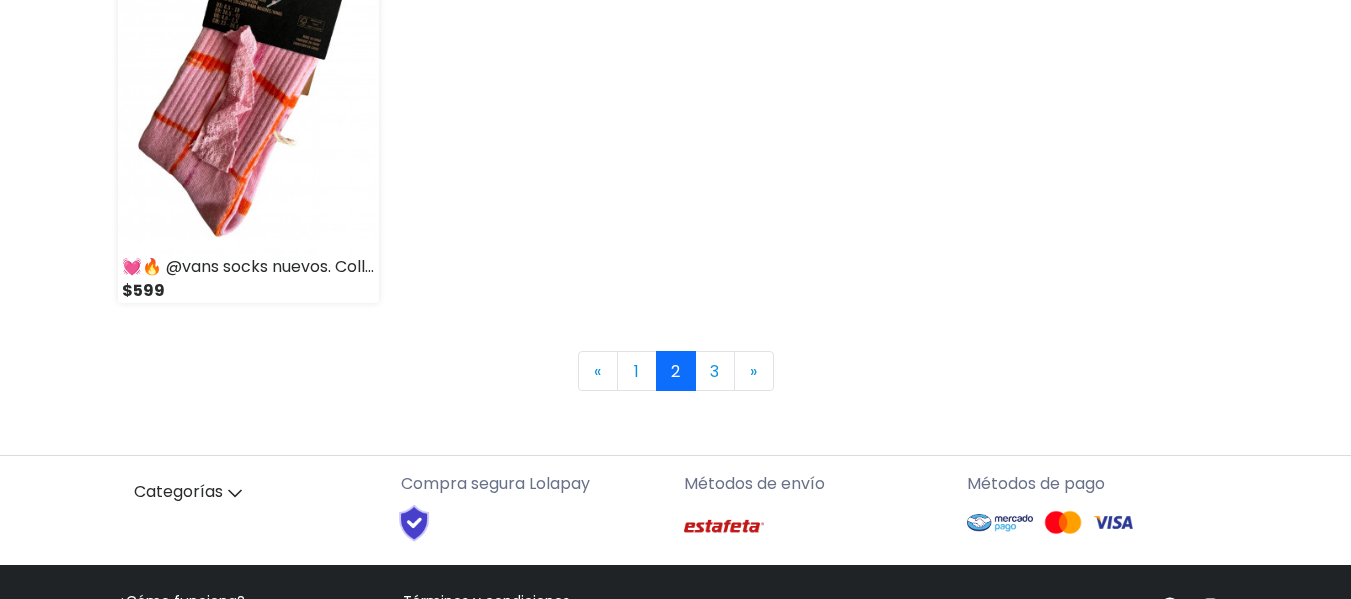 scroll, scrollTop: 2955, scrollLeft: 0, axis: vertical 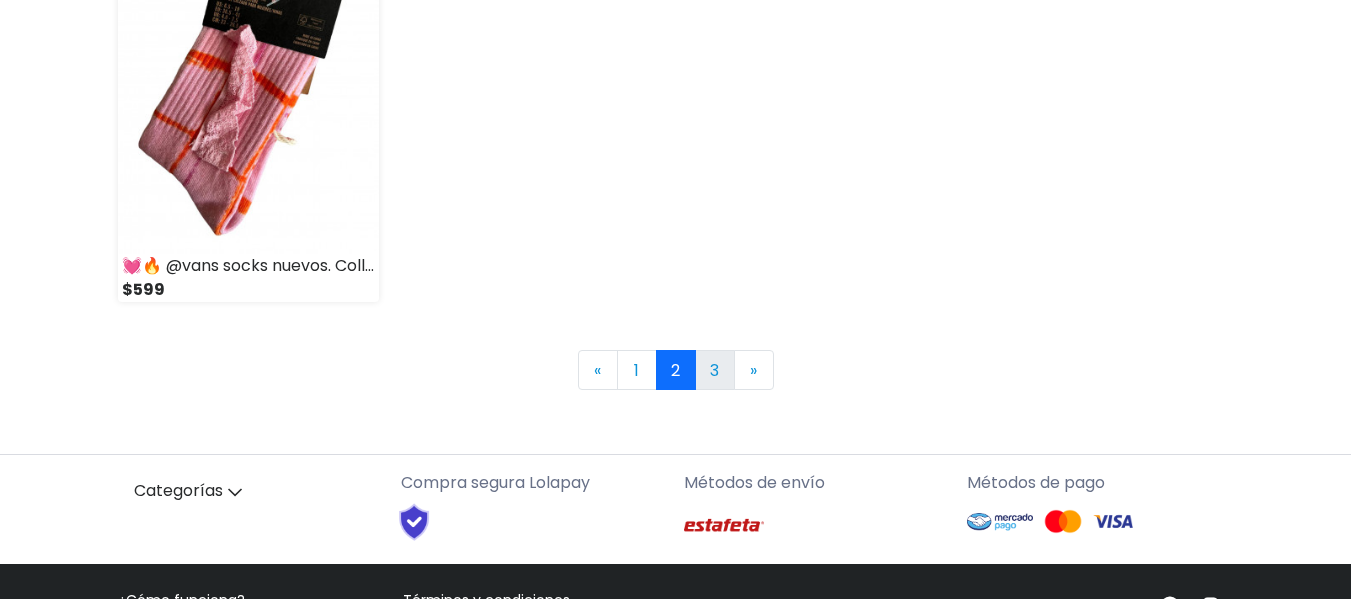 click on "3" at bounding box center [715, 370] 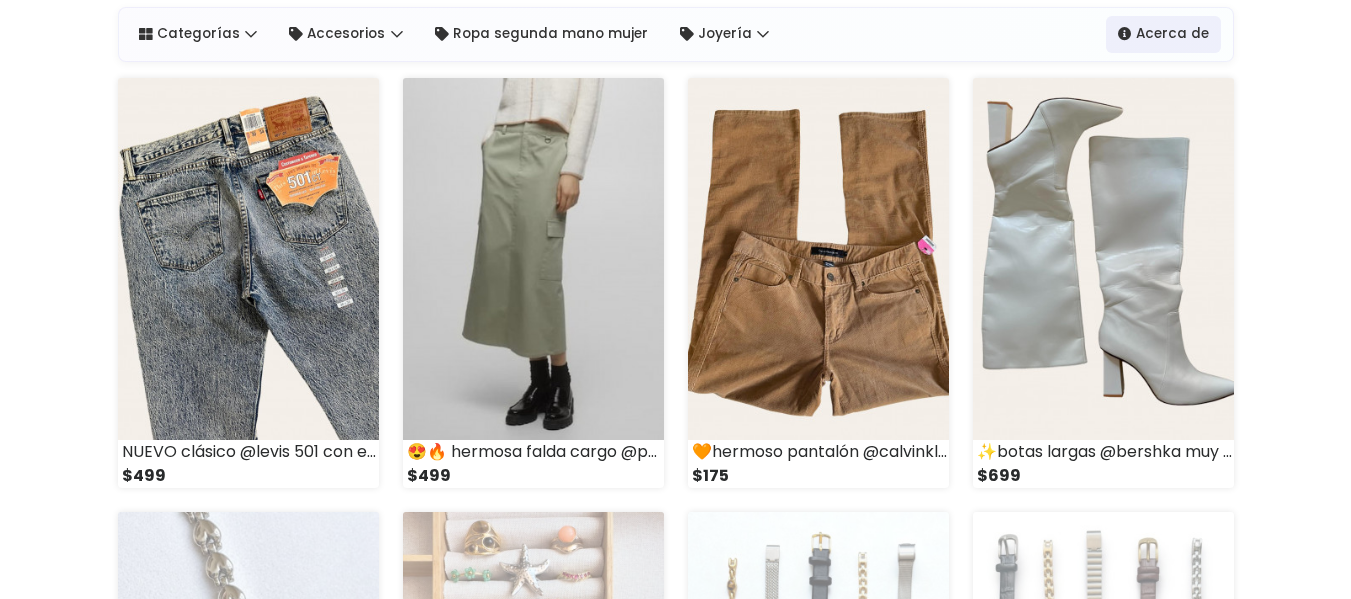 scroll, scrollTop: 166, scrollLeft: 0, axis: vertical 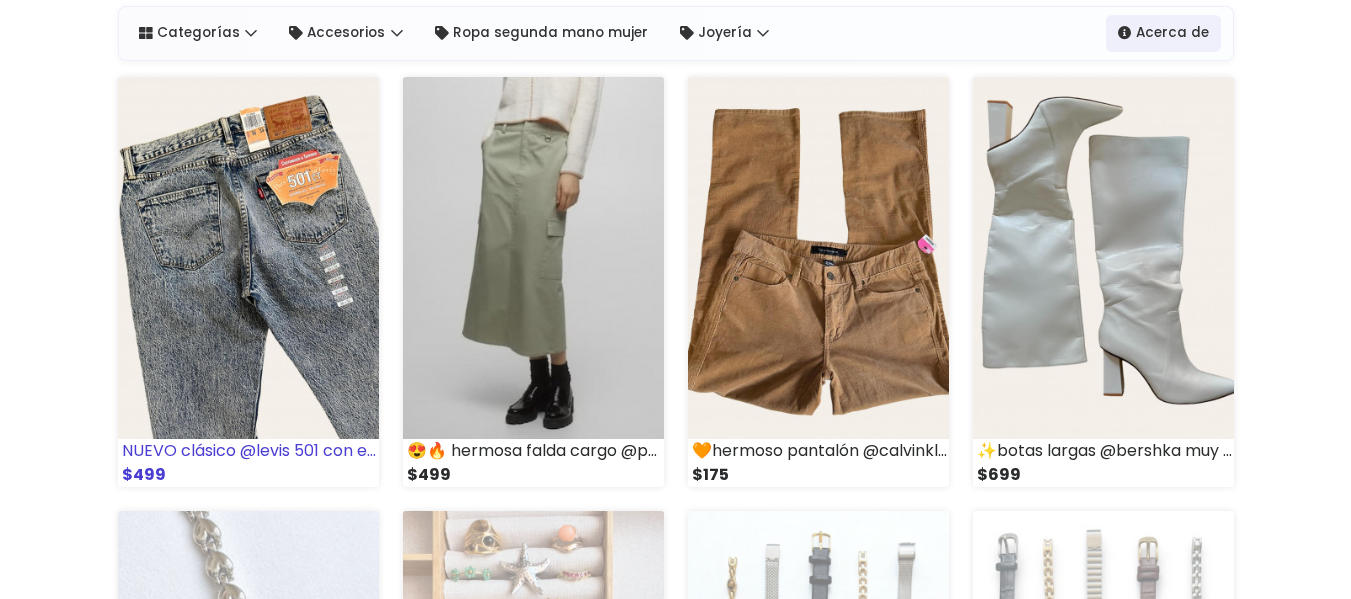 click at bounding box center [248, 258] 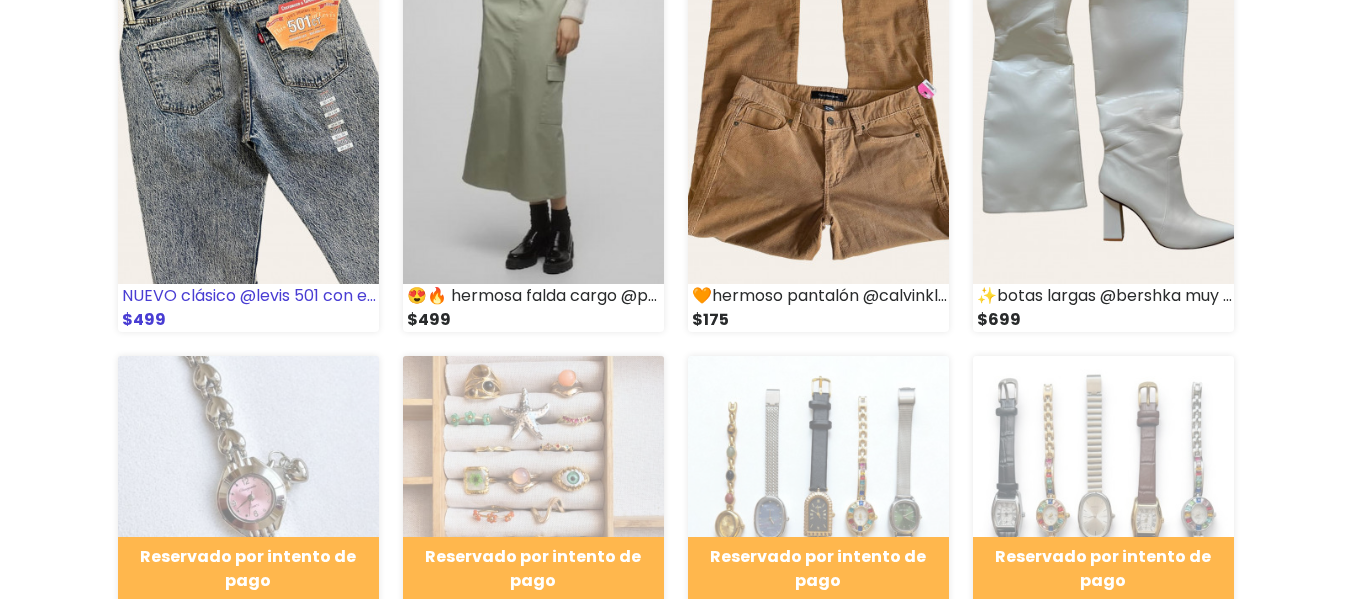 scroll, scrollTop: 0, scrollLeft: 0, axis: both 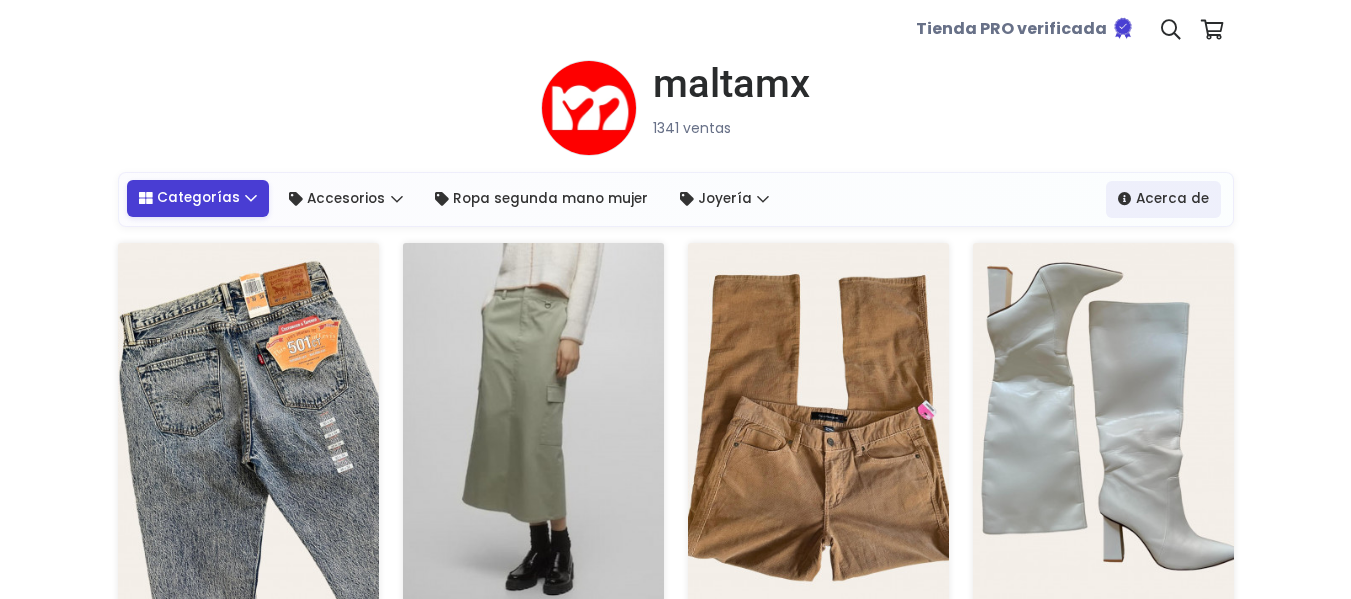 click on "Categorías" at bounding box center (198, 198) 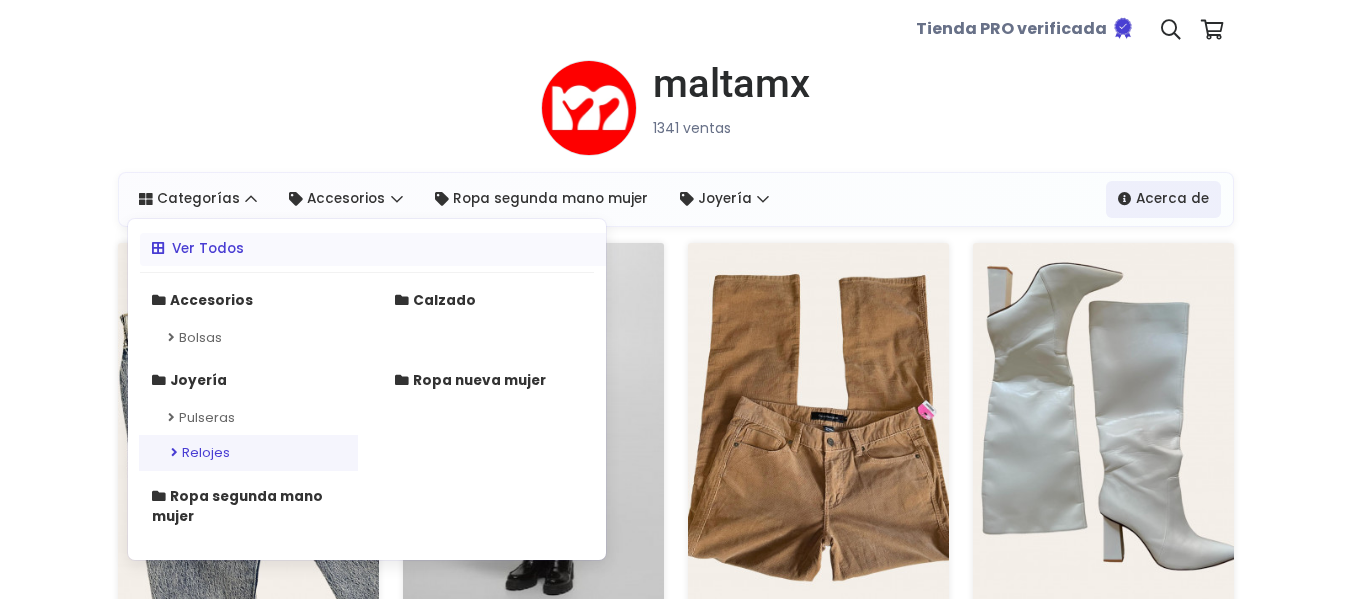 click on "Relojes" at bounding box center [248, 453] 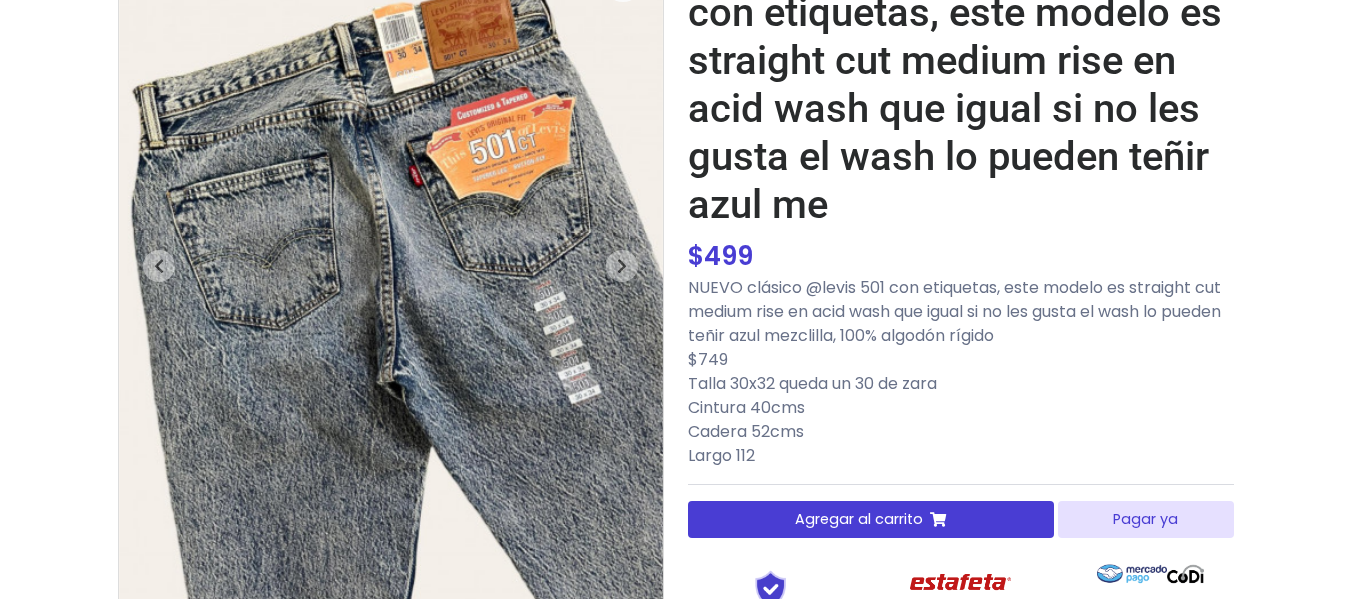 scroll, scrollTop: 250, scrollLeft: 0, axis: vertical 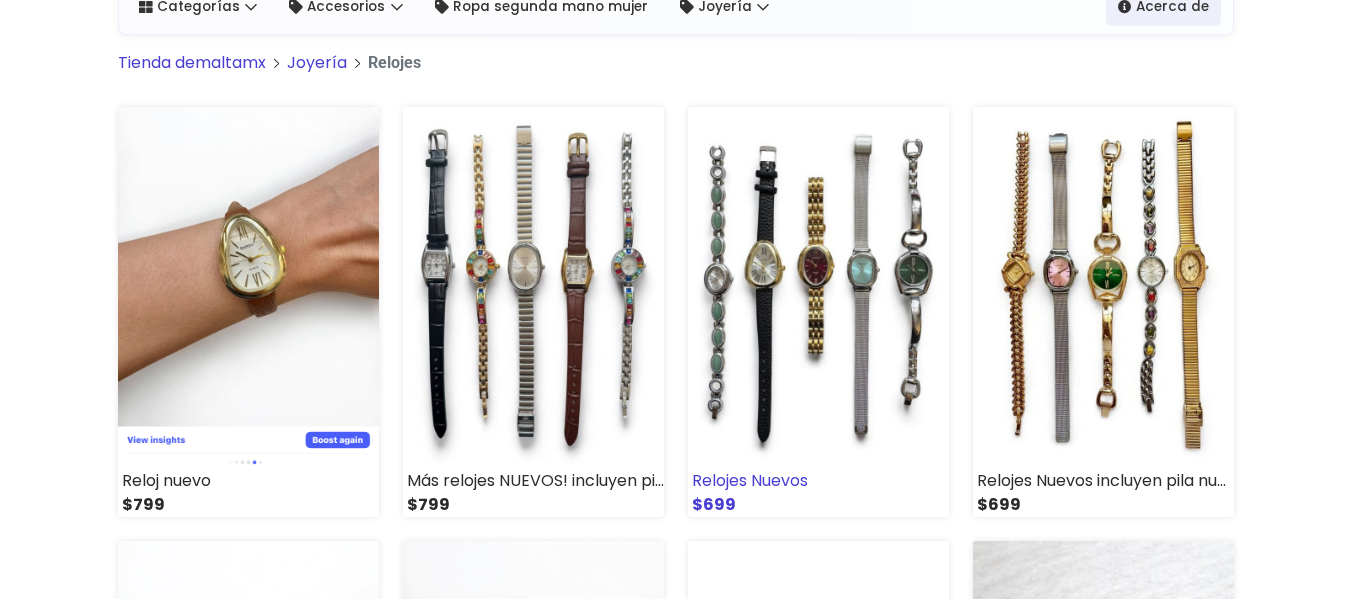 click at bounding box center [818, 288] 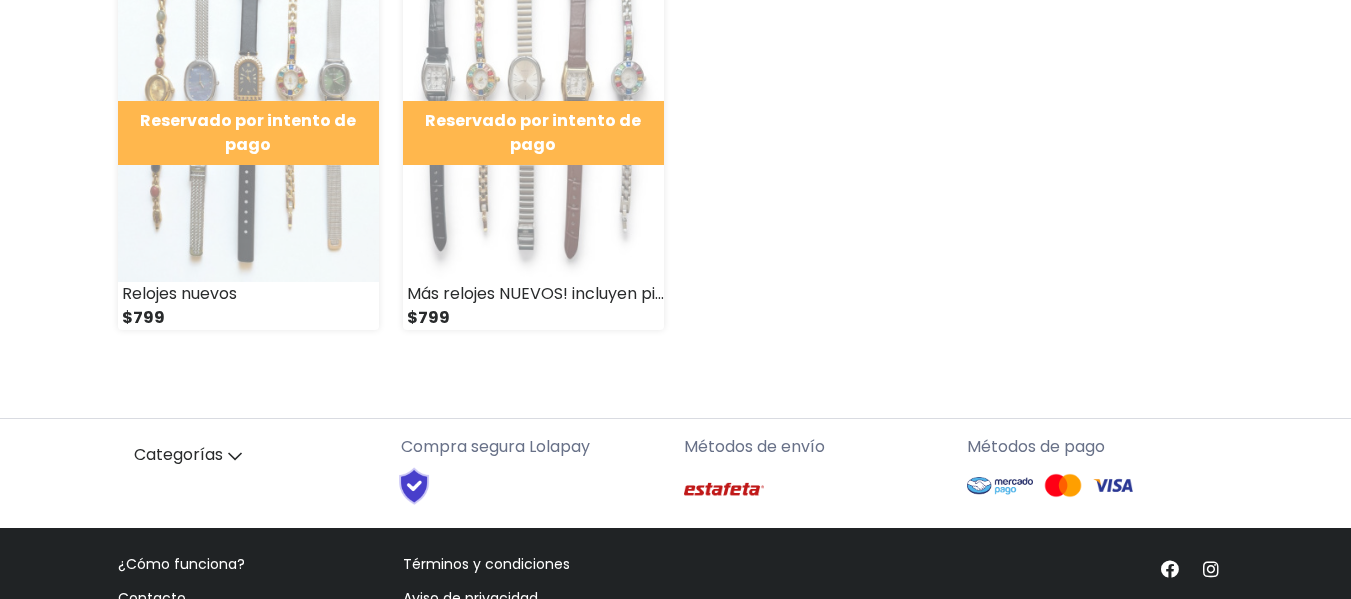 scroll, scrollTop: 1682, scrollLeft: 0, axis: vertical 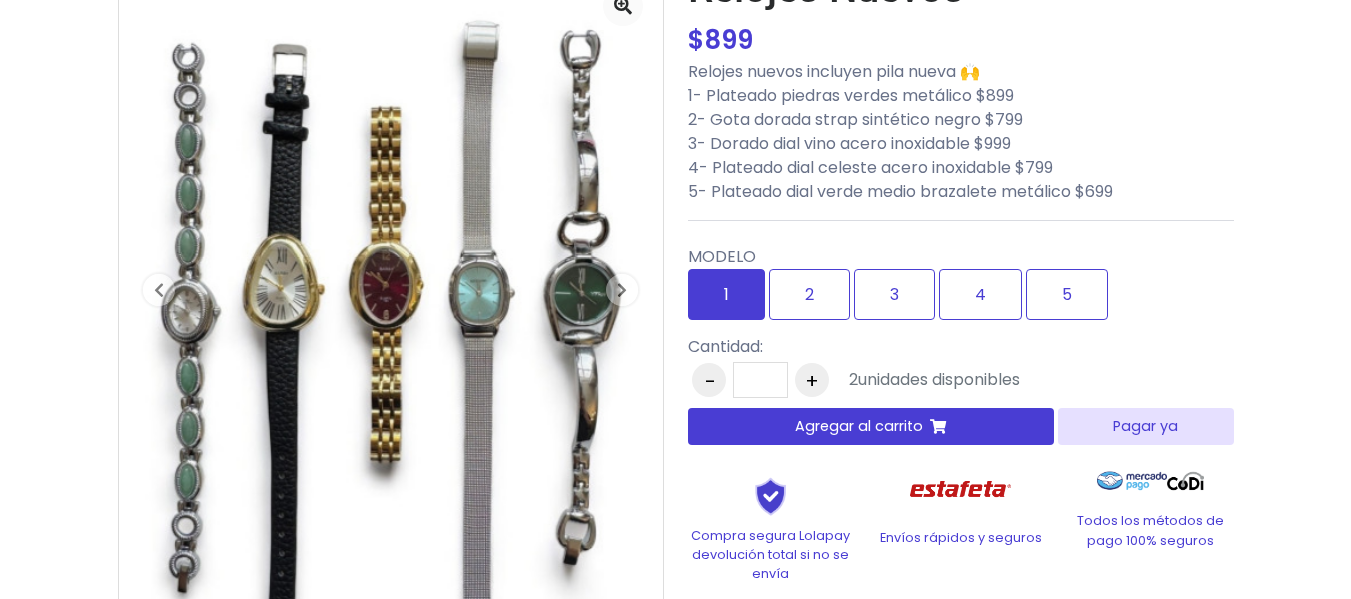 click on "1" at bounding box center (726, 294) 